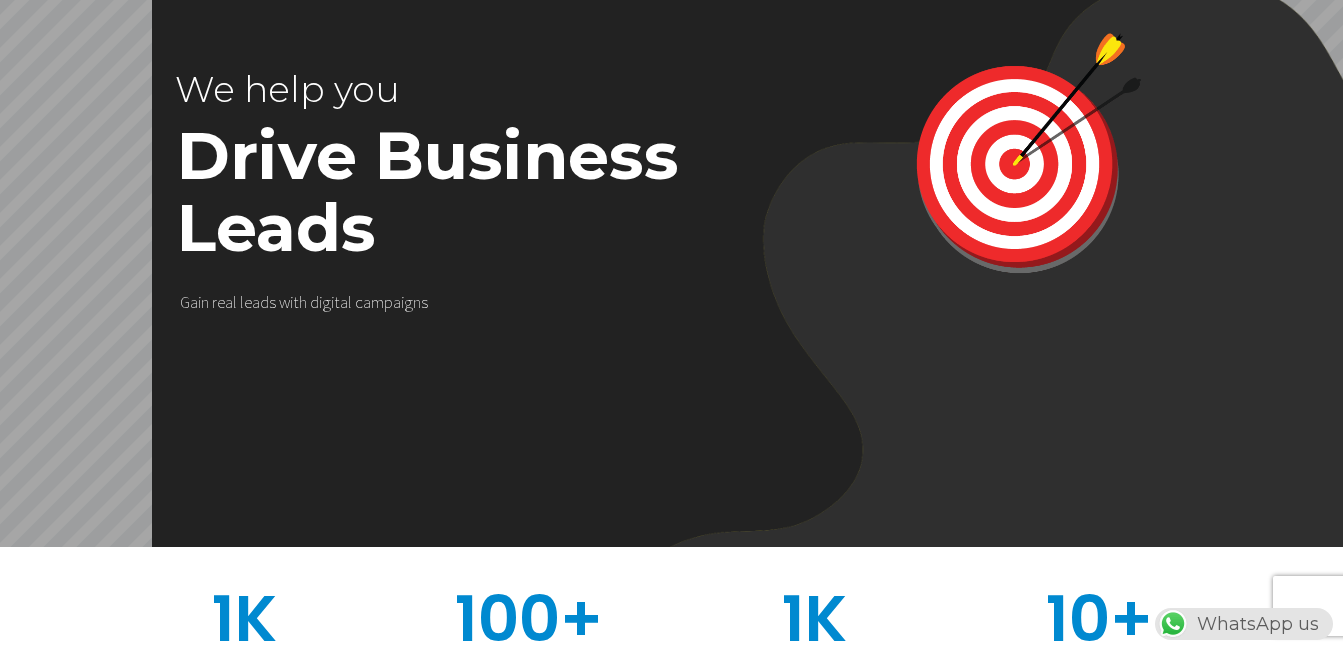 scroll, scrollTop: 100, scrollLeft: 0, axis: vertical 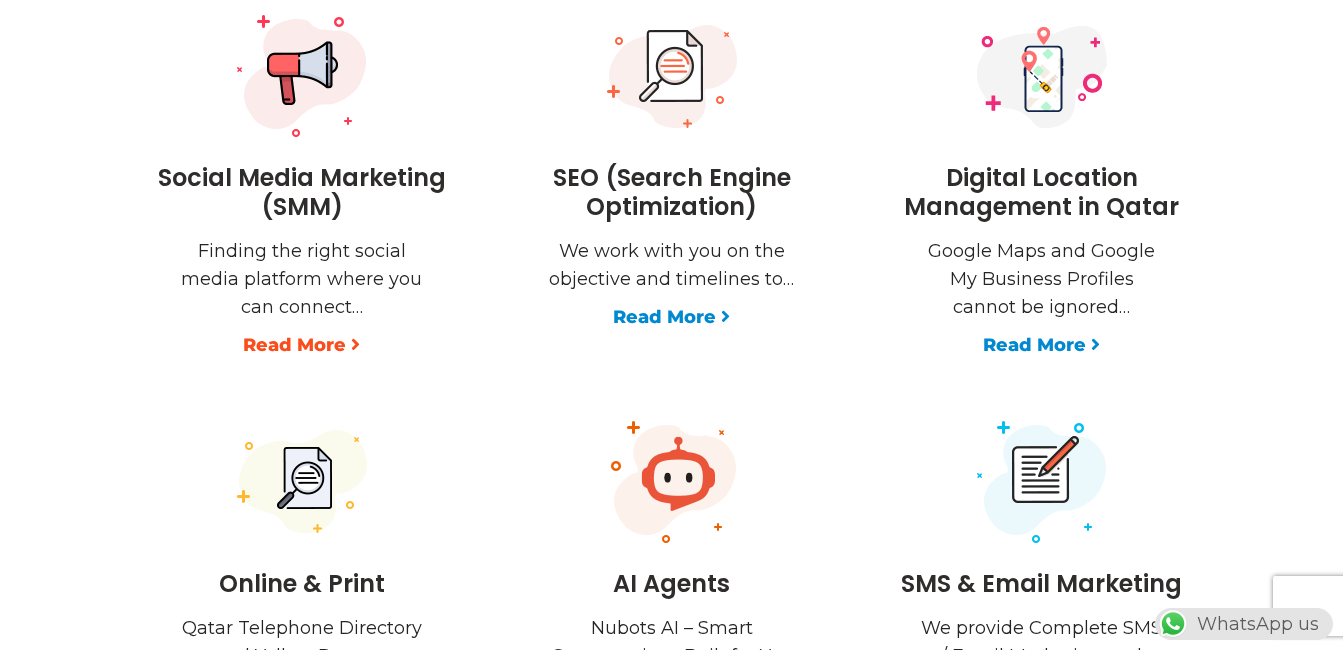 click on "Read More" at bounding box center [301, 345] 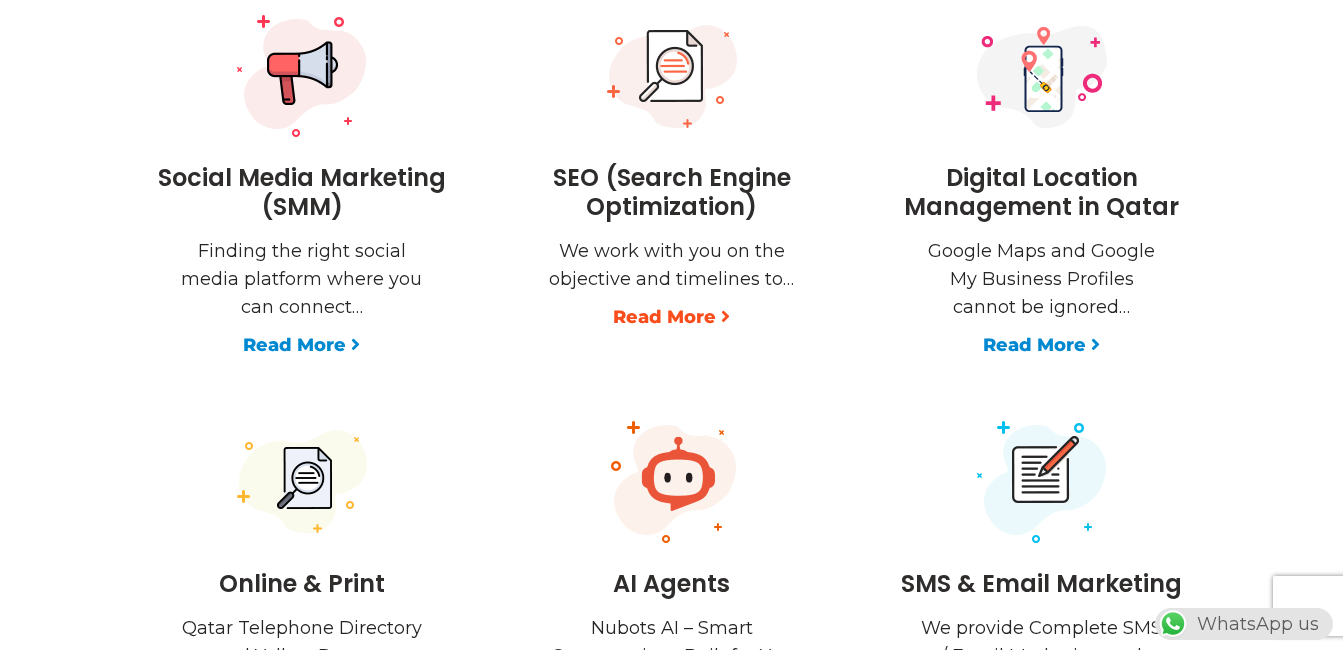 click on "Read More" at bounding box center [671, 317] 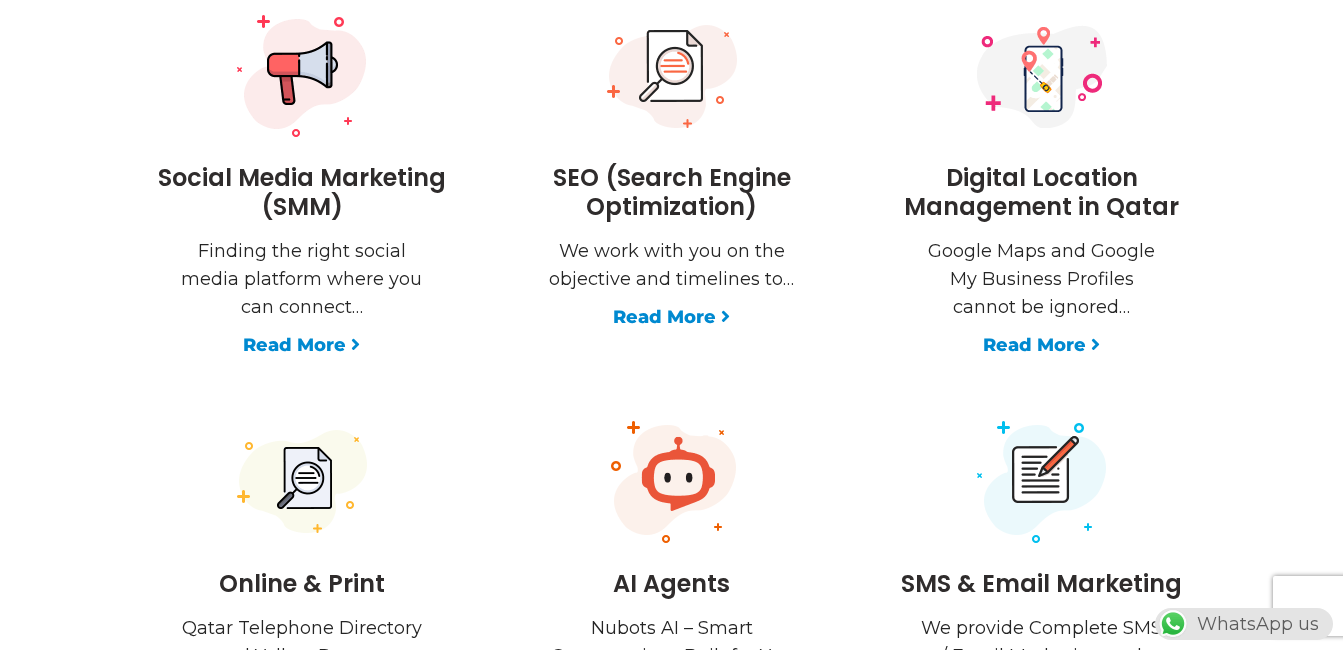 scroll, scrollTop: 0, scrollLeft: 526, axis: horizontal 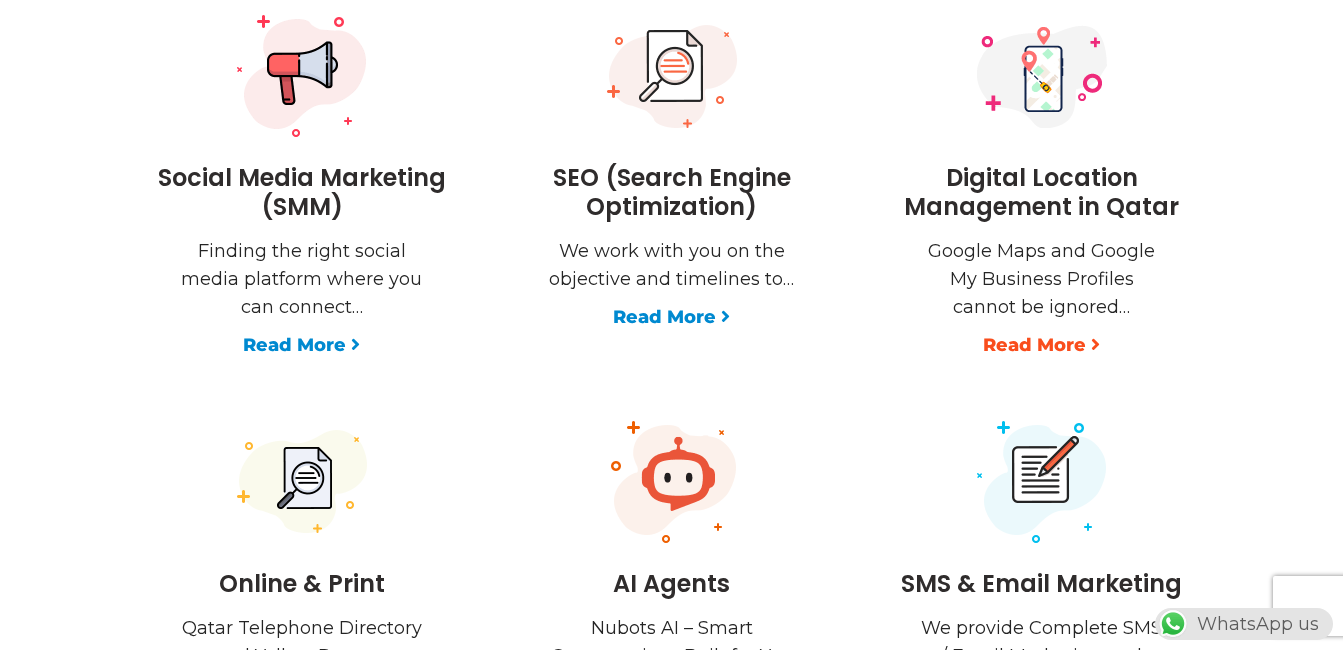click on "Read More" at bounding box center (1041, 345) 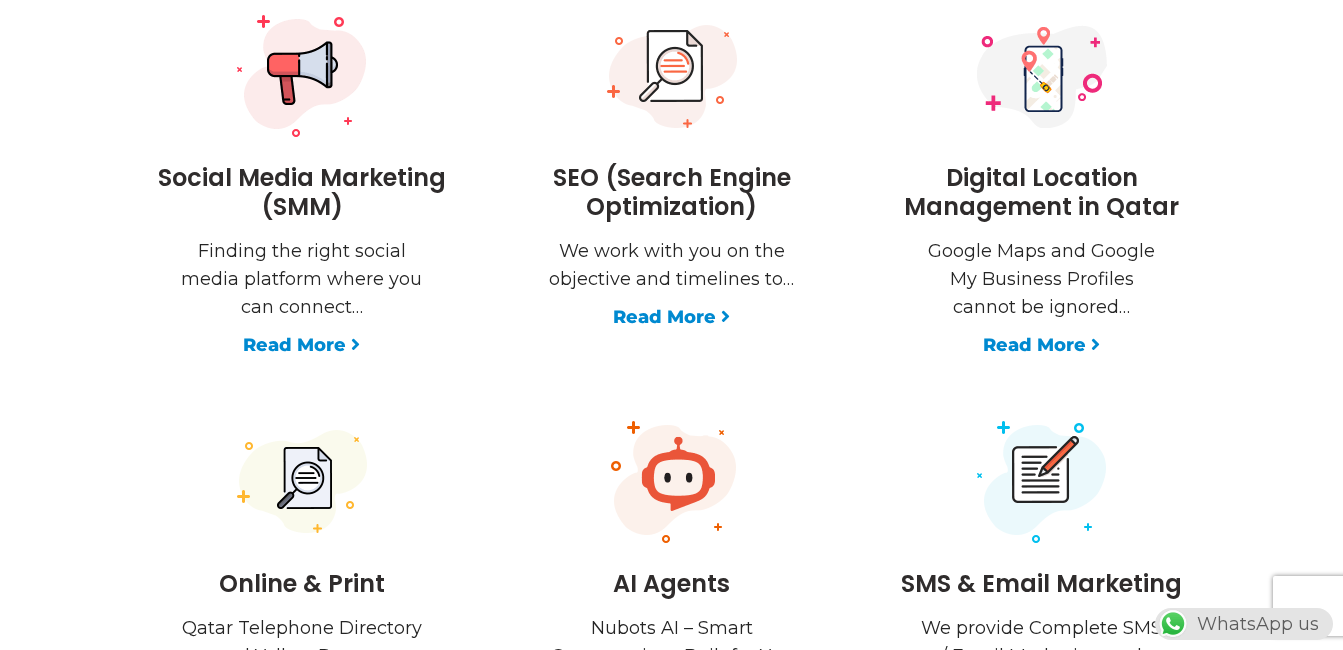 scroll, scrollTop: 0, scrollLeft: 526, axis: horizontal 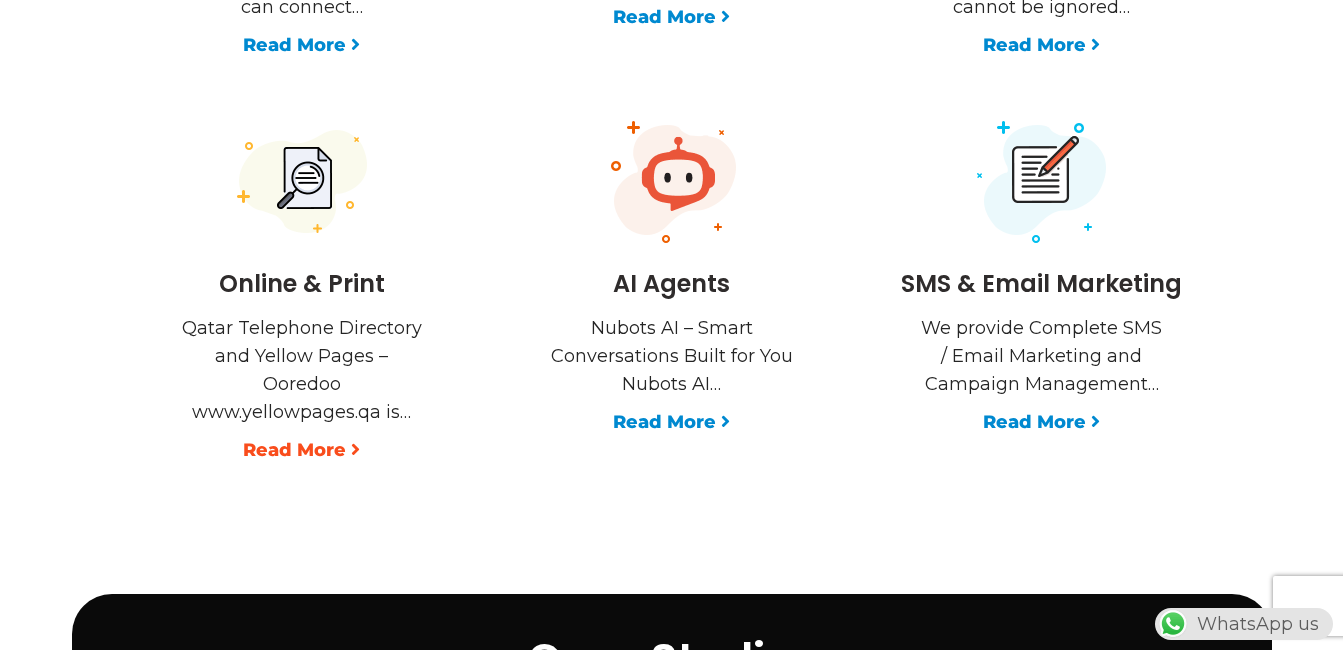 click on "Read More" at bounding box center (301, 450) 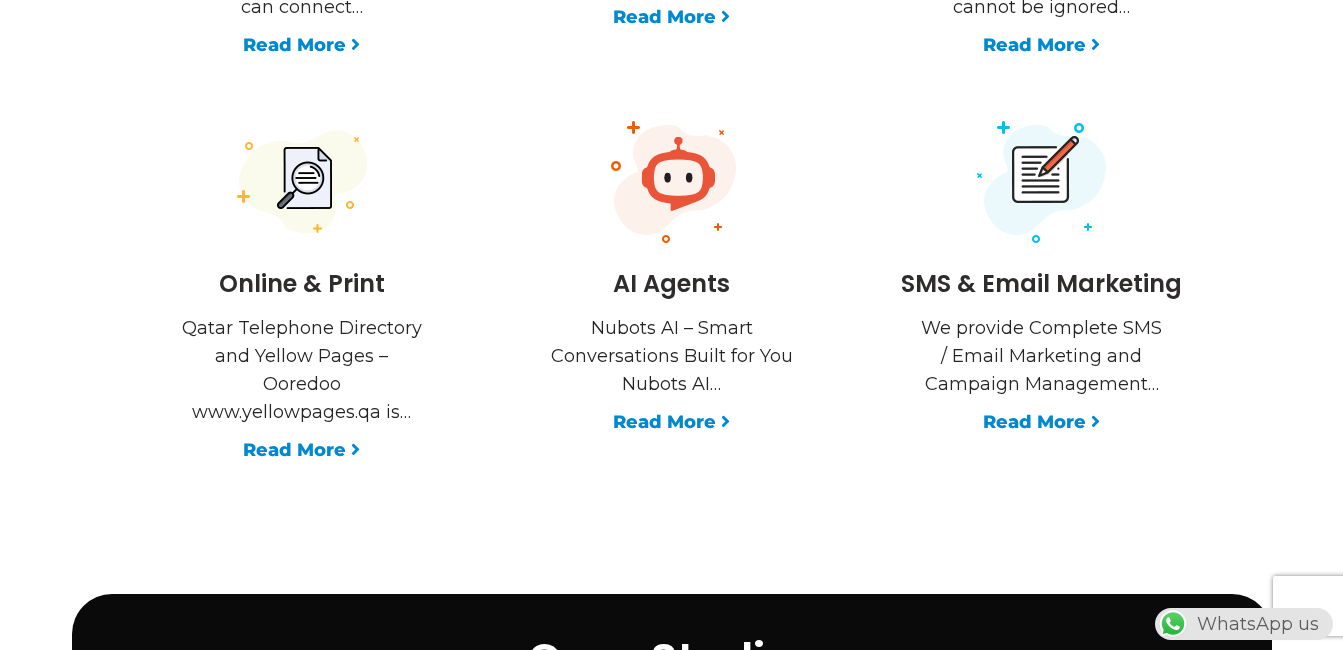 scroll, scrollTop: 0, scrollLeft: 0, axis: both 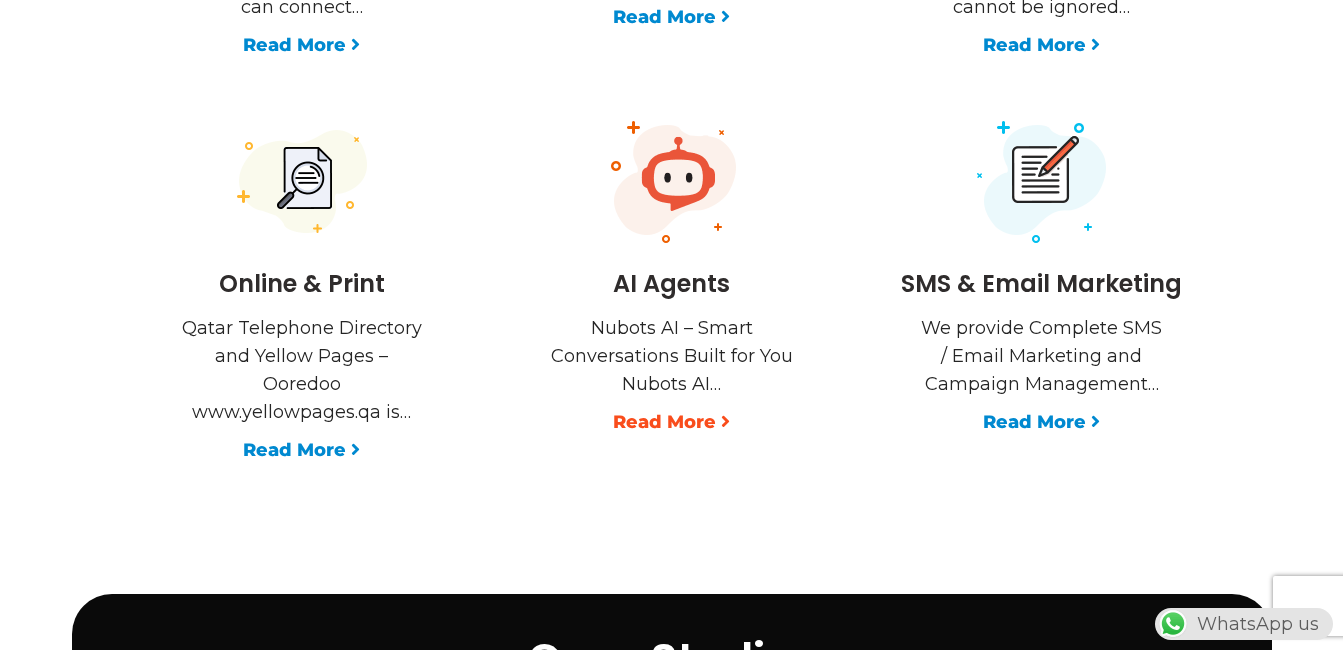 click on "Read More" at bounding box center (671, 422) 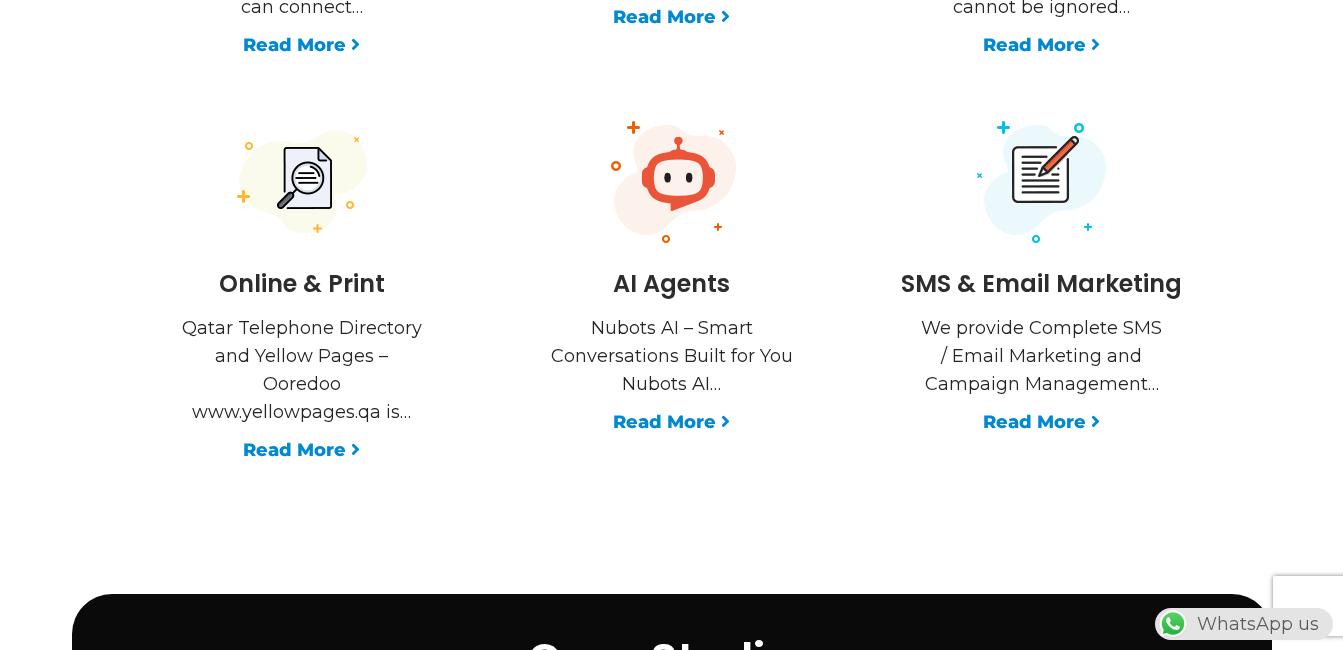 scroll, scrollTop: 0, scrollLeft: 527, axis: horizontal 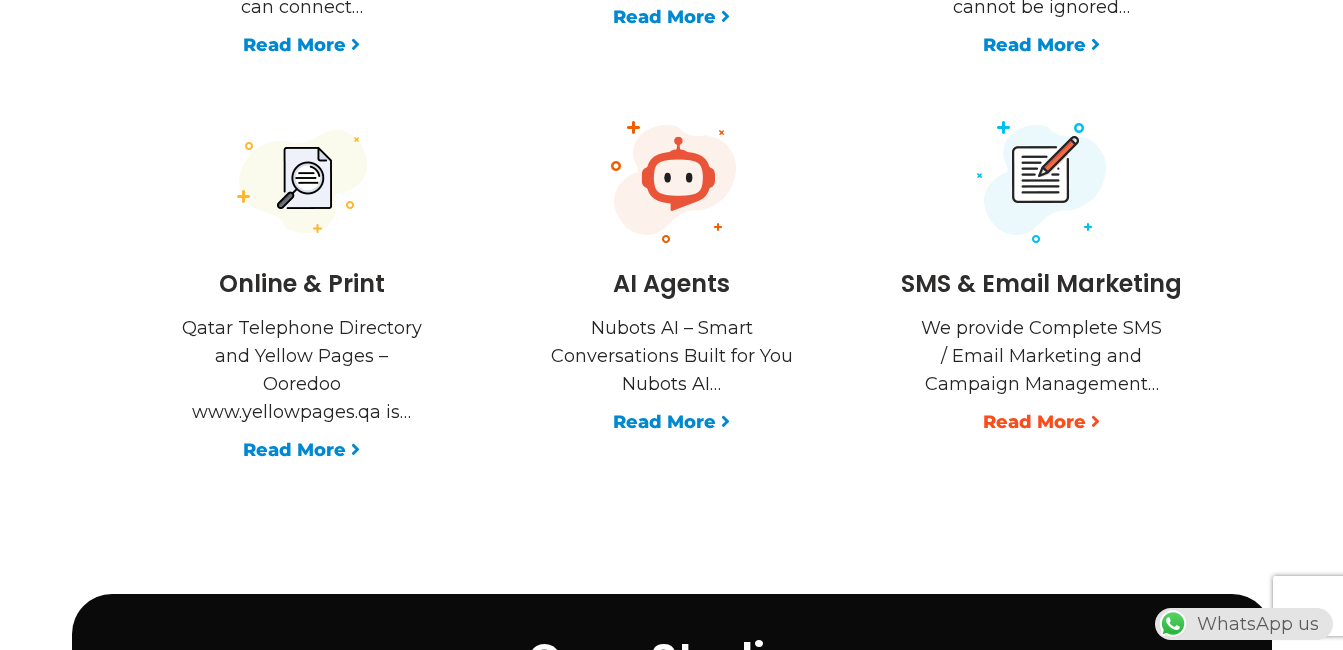 click on "Read More" at bounding box center [1041, 422] 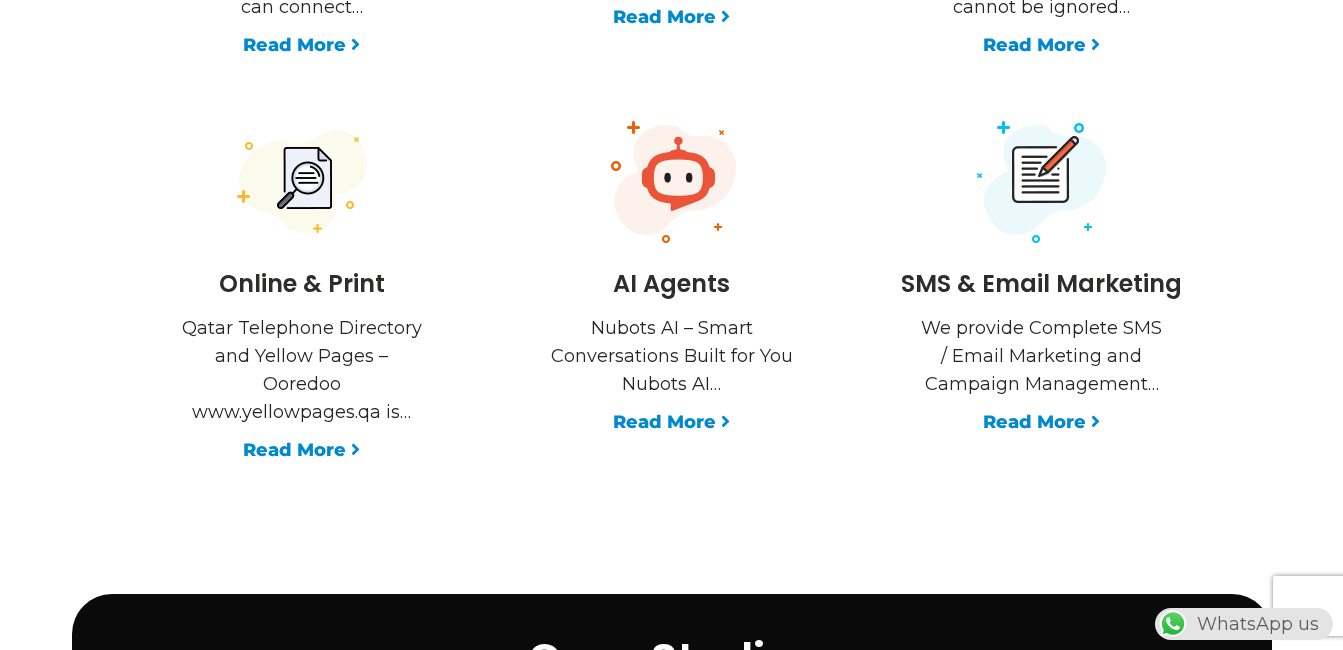 scroll, scrollTop: 0, scrollLeft: 0, axis: both 